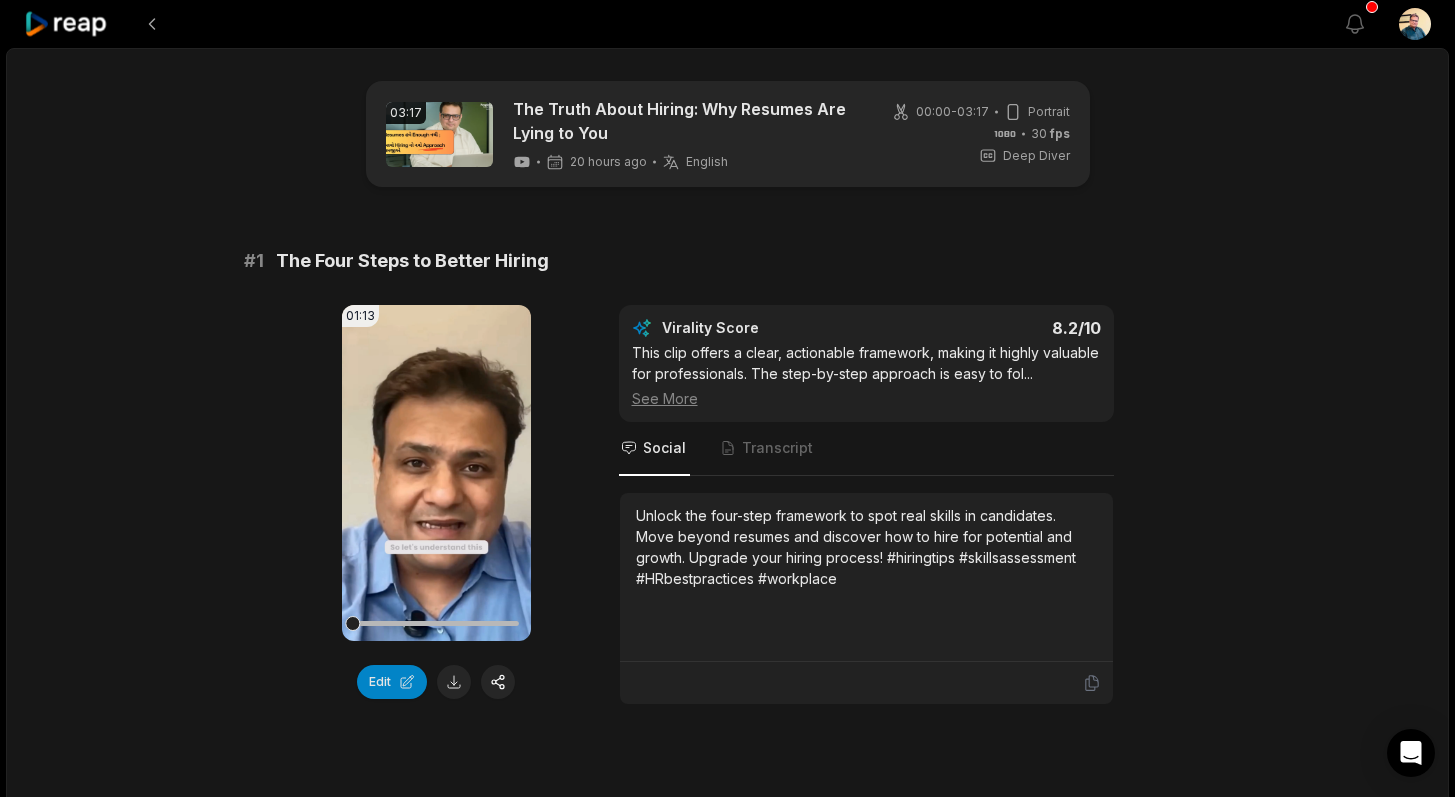 scroll, scrollTop: 2486, scrollLeft: 0, axis: vertical 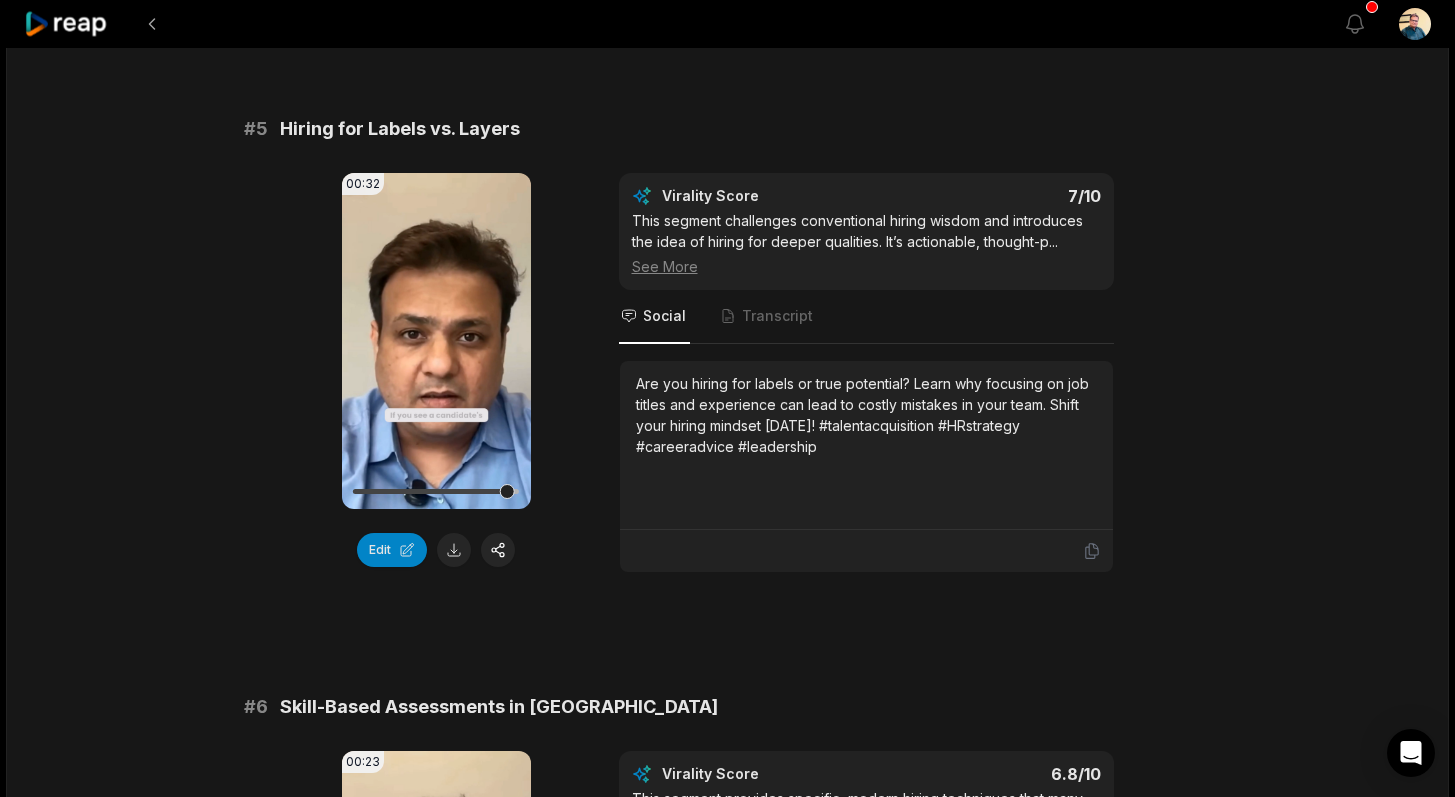 click at bounding box center [152, 24] 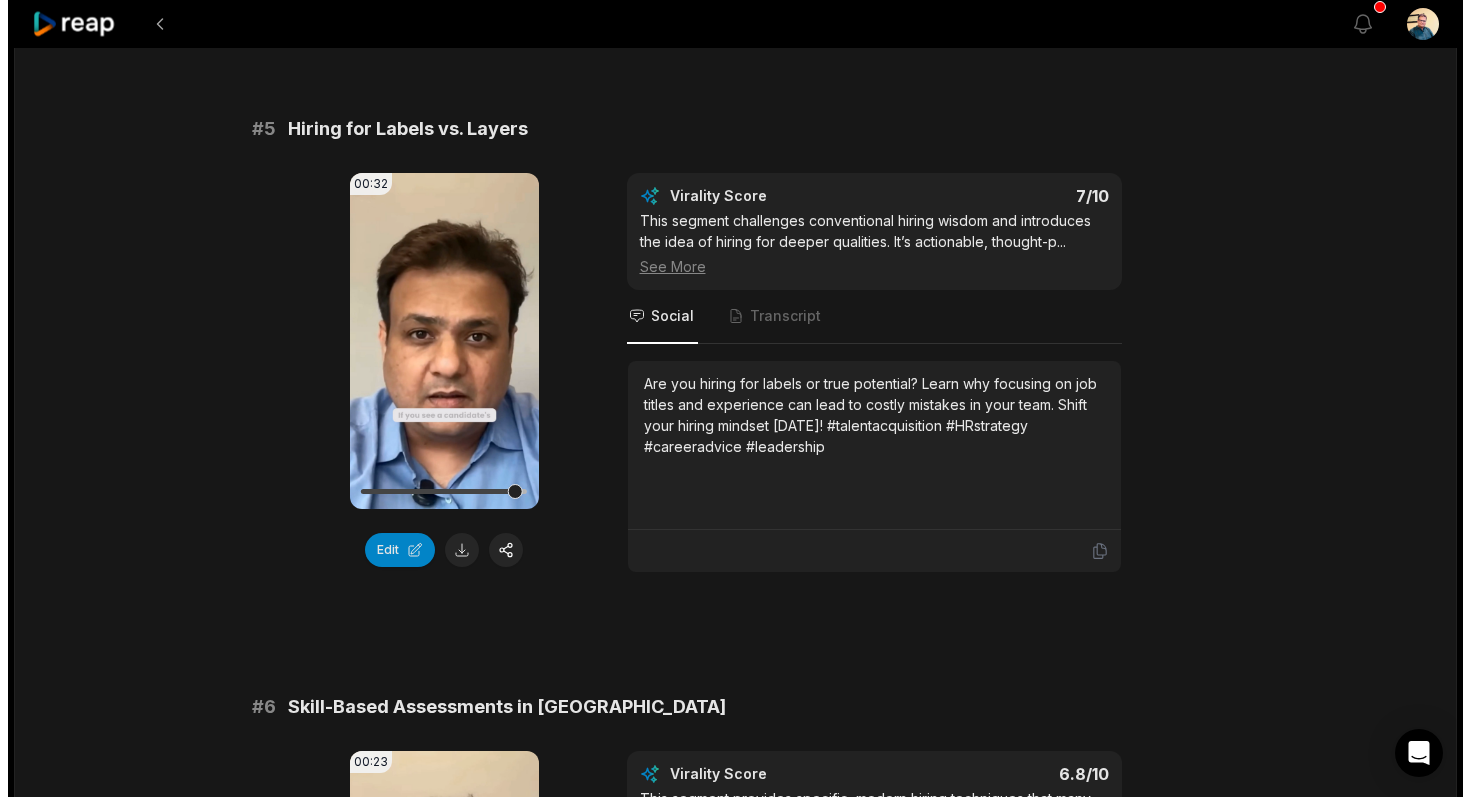 scroll, scrollTop: 0, scrollLeft: 0, axis: both 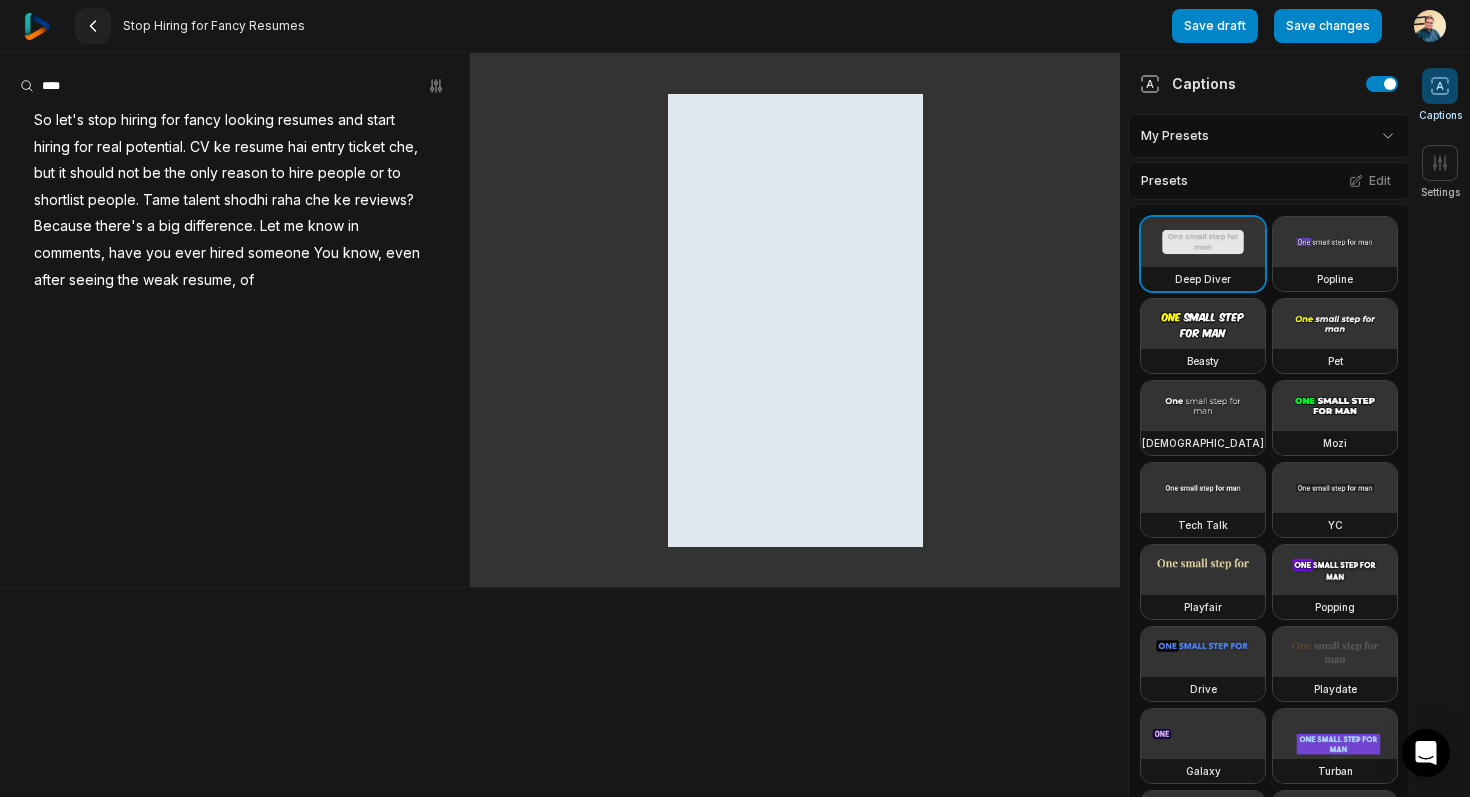 click 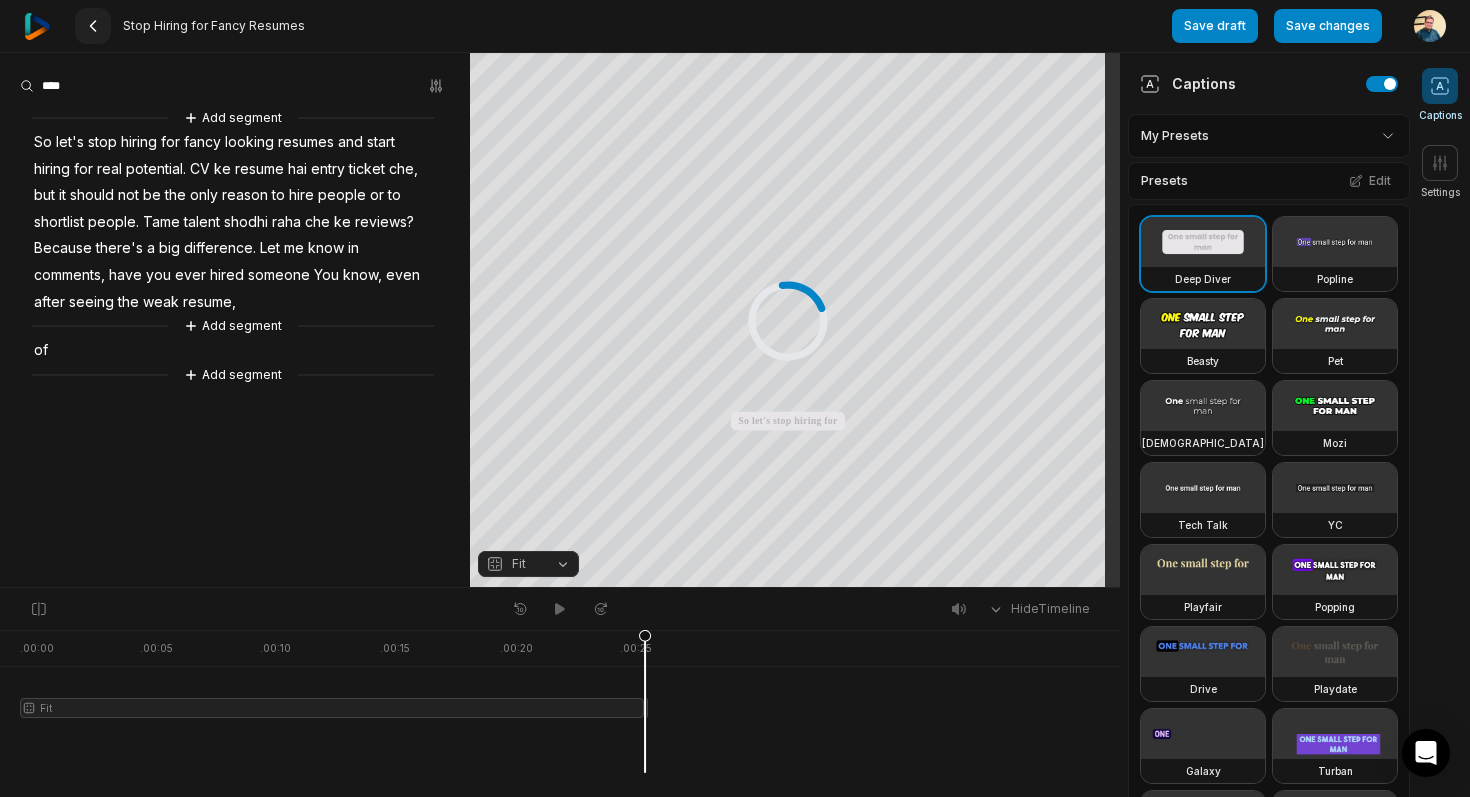 click 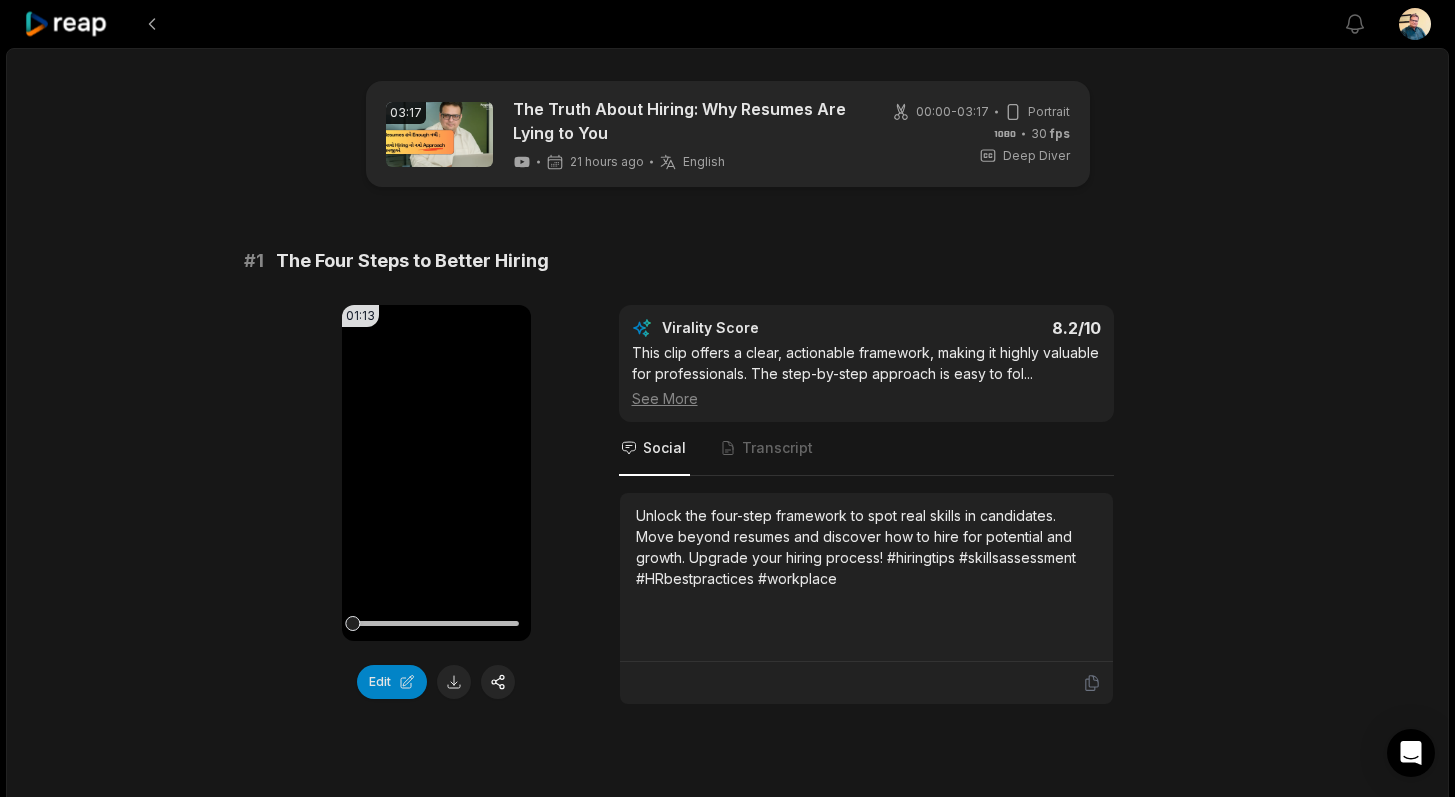 click 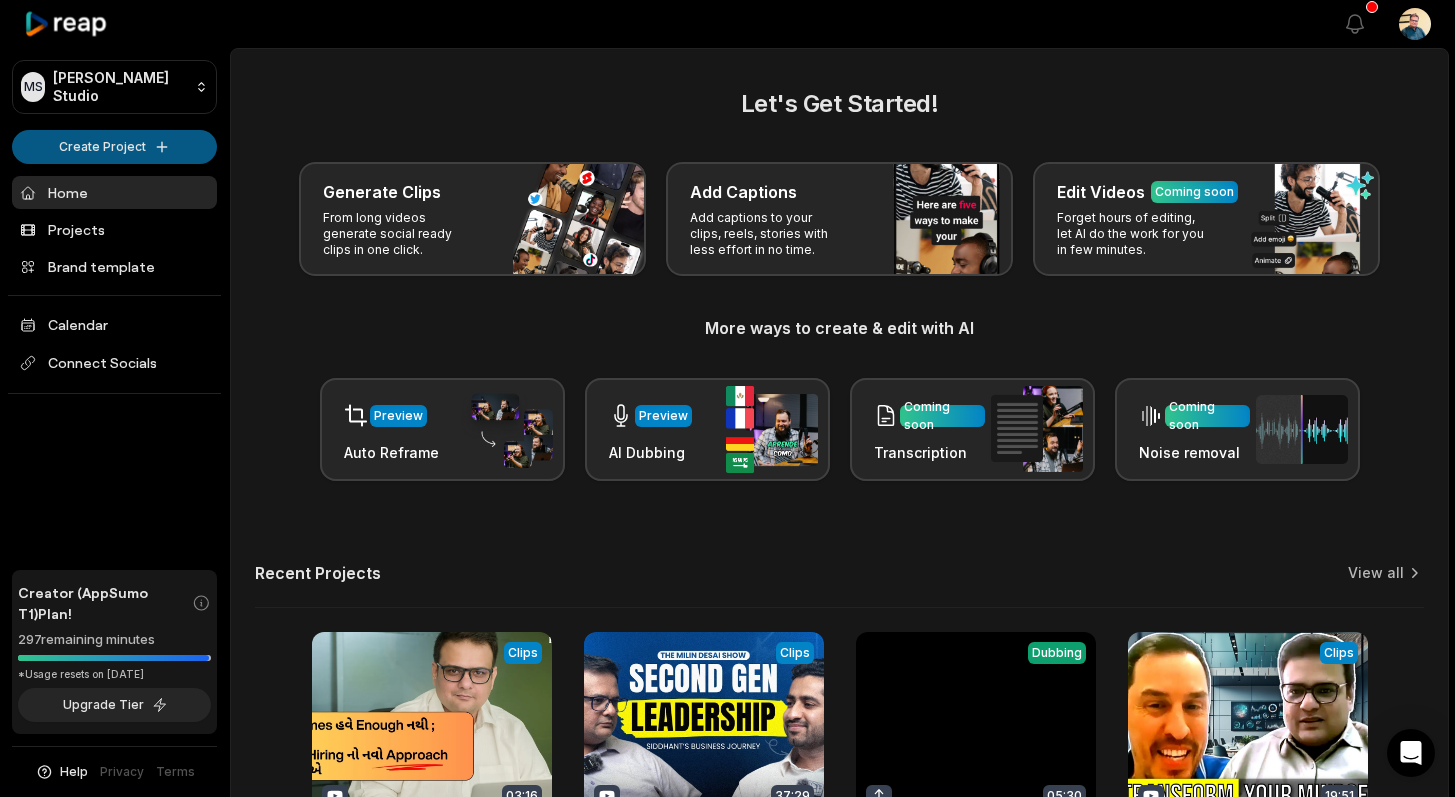 click on "[PERSON_NAME] Studio Create Project Home Projects Brand template Calendar Connect Socials Creator (AppSumo T1)  Plan! 297  remaining minutes *Usage resets on [DATE] Upgrade Tier Help Privacy Terms Open sidebar View notifications Open user menu   Let's Get Started! Generate Clips From long videos generate social ready clips in one click. Add Captions Add captions to your clips, reels, stories with less effort in no time. Edit Videos Coming soon Forget hours of editing, let AI do the work for you in few minutes. More ways to create & edit with AI Preview Auto Reframe Preview AI Dubbing Coming soon Transcription Coming soon Noise removal Recent Projects View all View Clips Clips 03:16 The Truth About Hiring: Why Resumes Are Lying to You Open options 21 hours ago View Clips Clips 37:29 The Business Genius That YouTube Won't Tell You About Open options a month ago View Clips Dubbing 05:30 GenZ final for YT Open options a month ago View Clips Clips 19:51 Open options a month ago Made with   in [GEOGRAPHIC_DATA]" at bounding box center [727, 398] 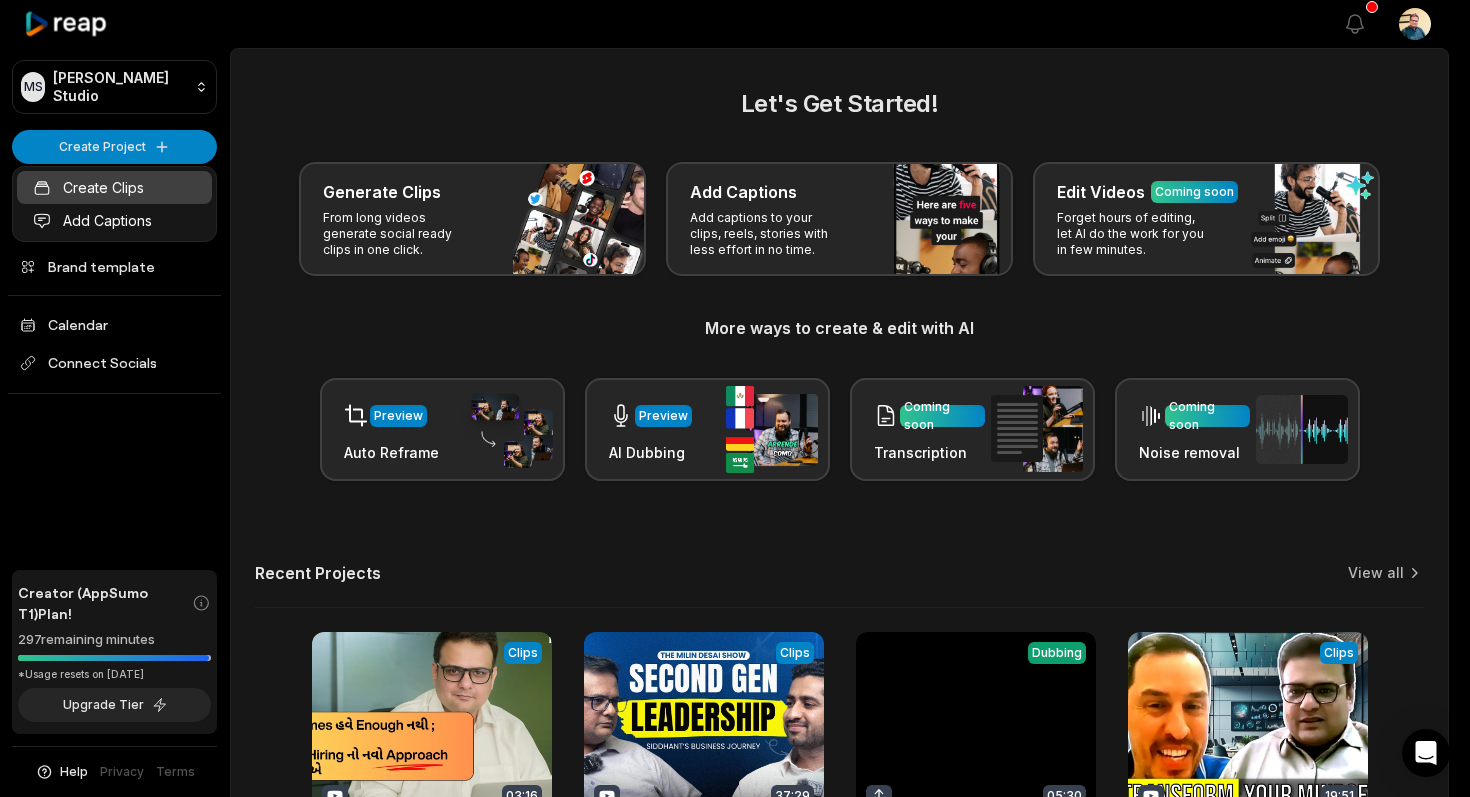 click on "Create Clips" at bounding box center (114, 187) 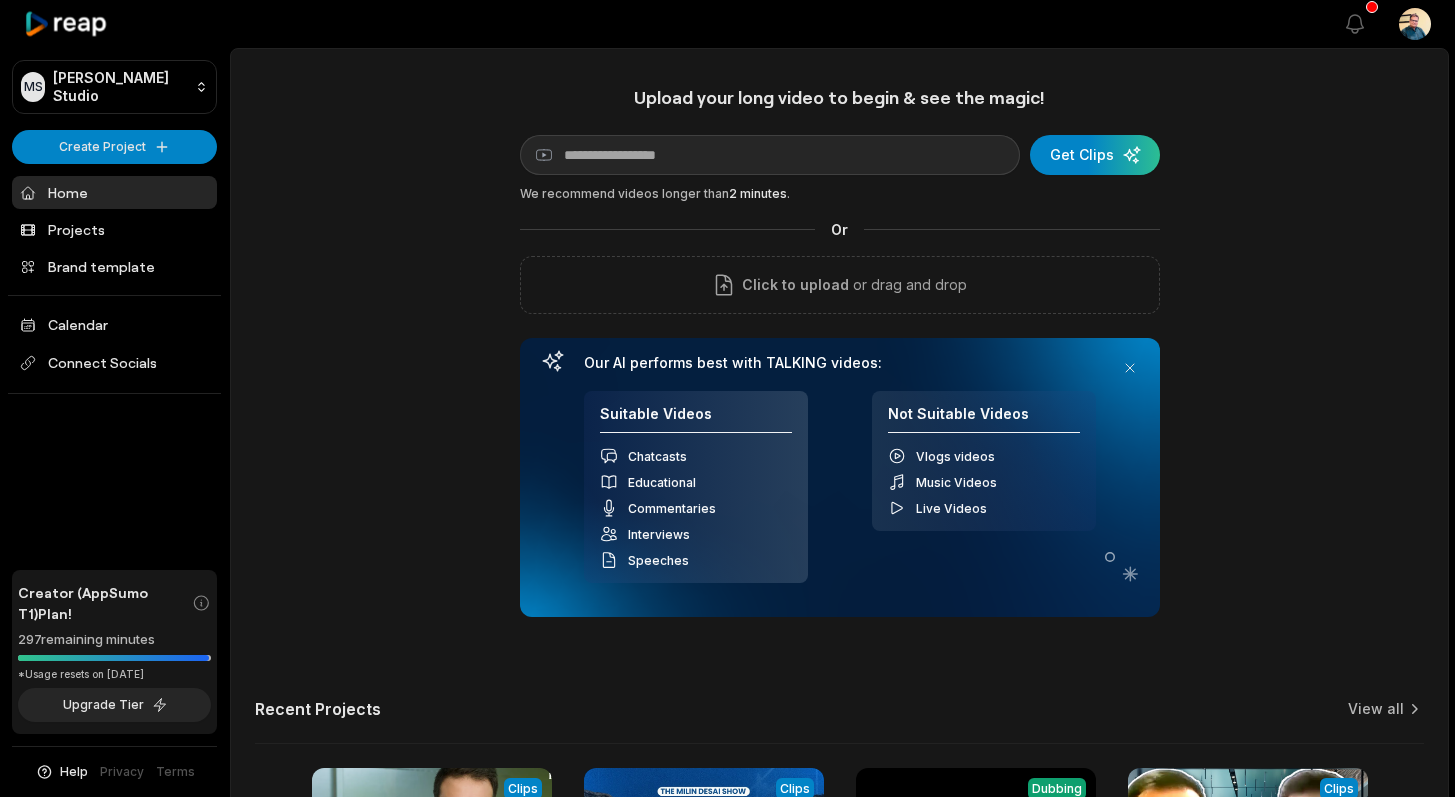 scroll, scrollTop: 0, scrollLeft: 0, axis: both 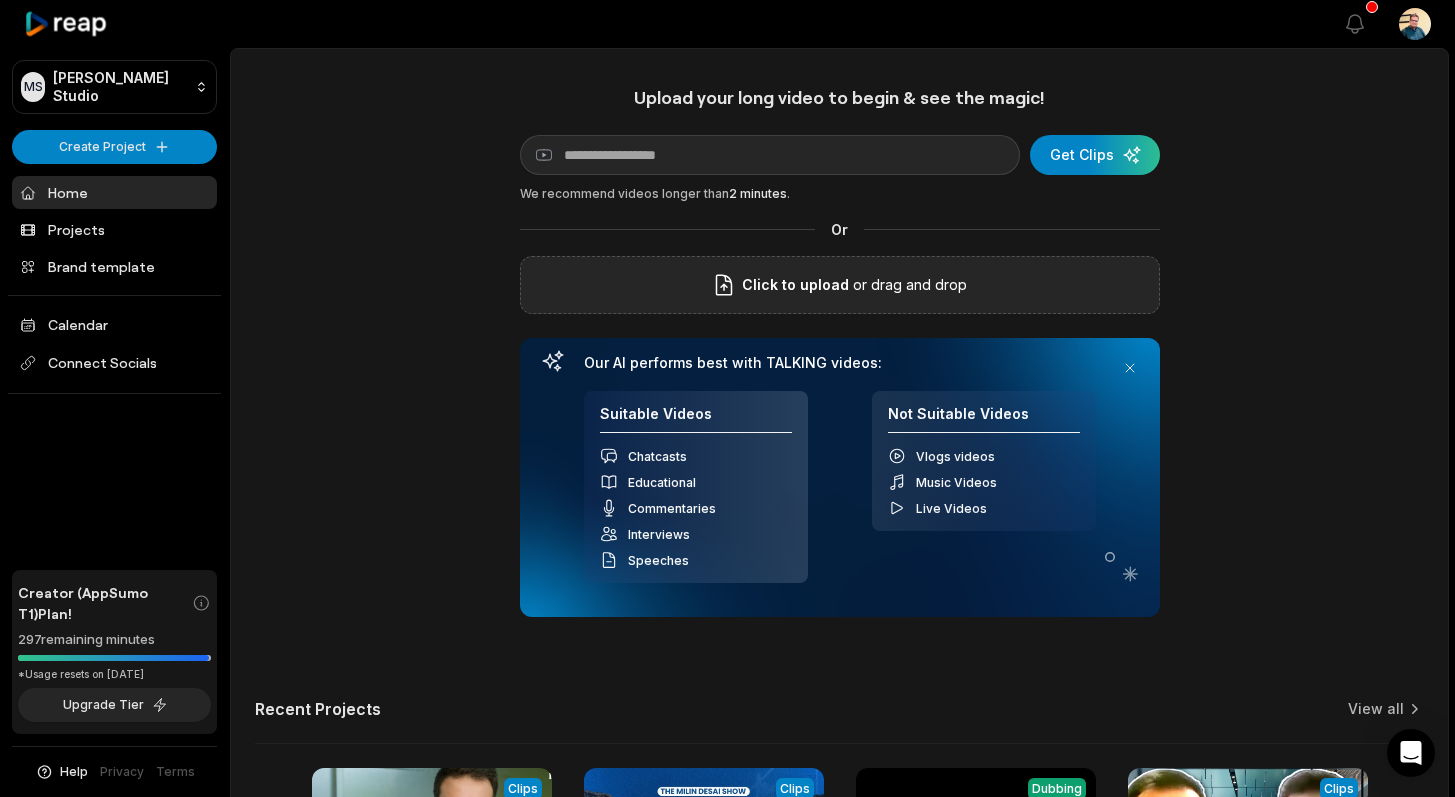 click on "Click to upload" at bounding box center (795, 285) 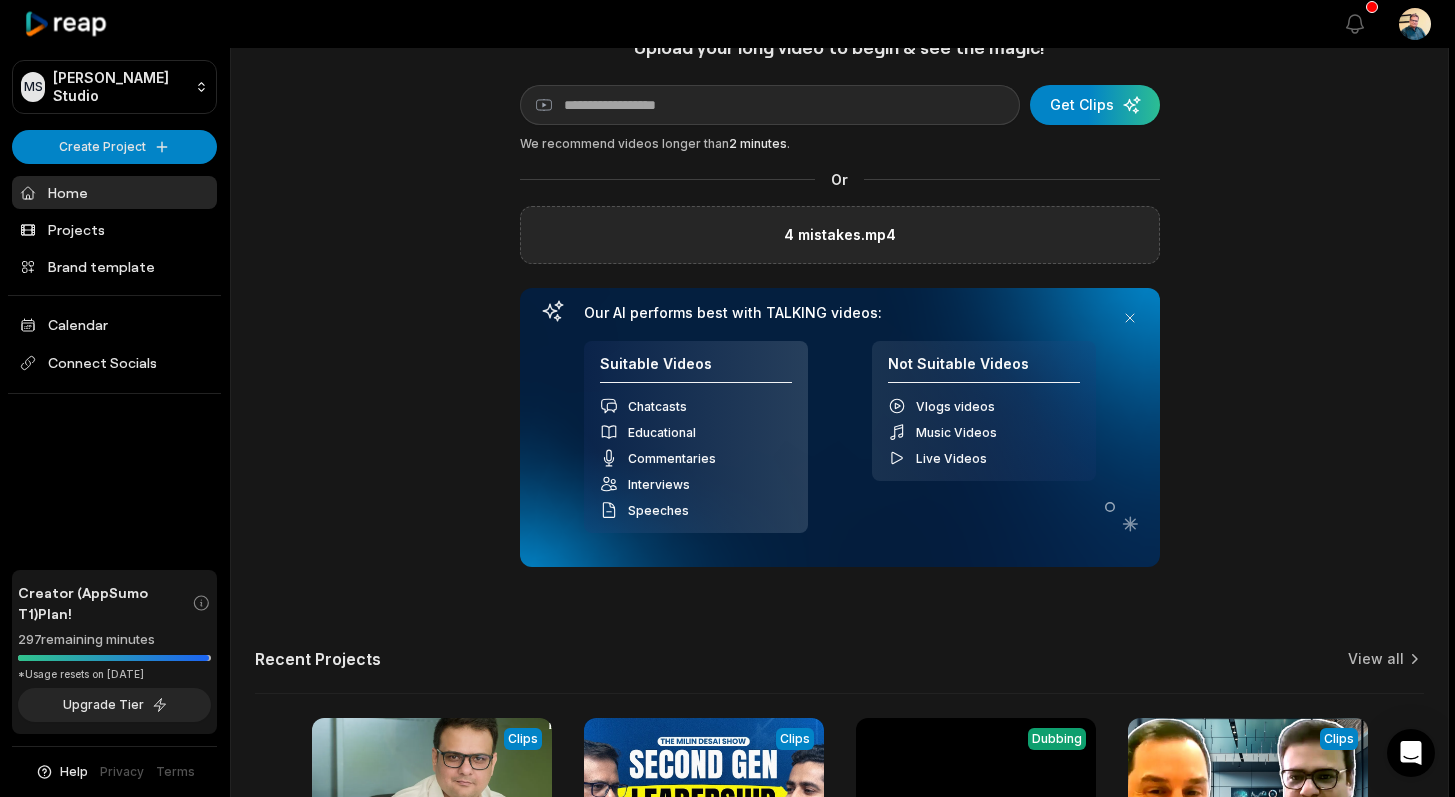 scroll, scrollTop: 4, scrollLeft: 0, axis: vertical 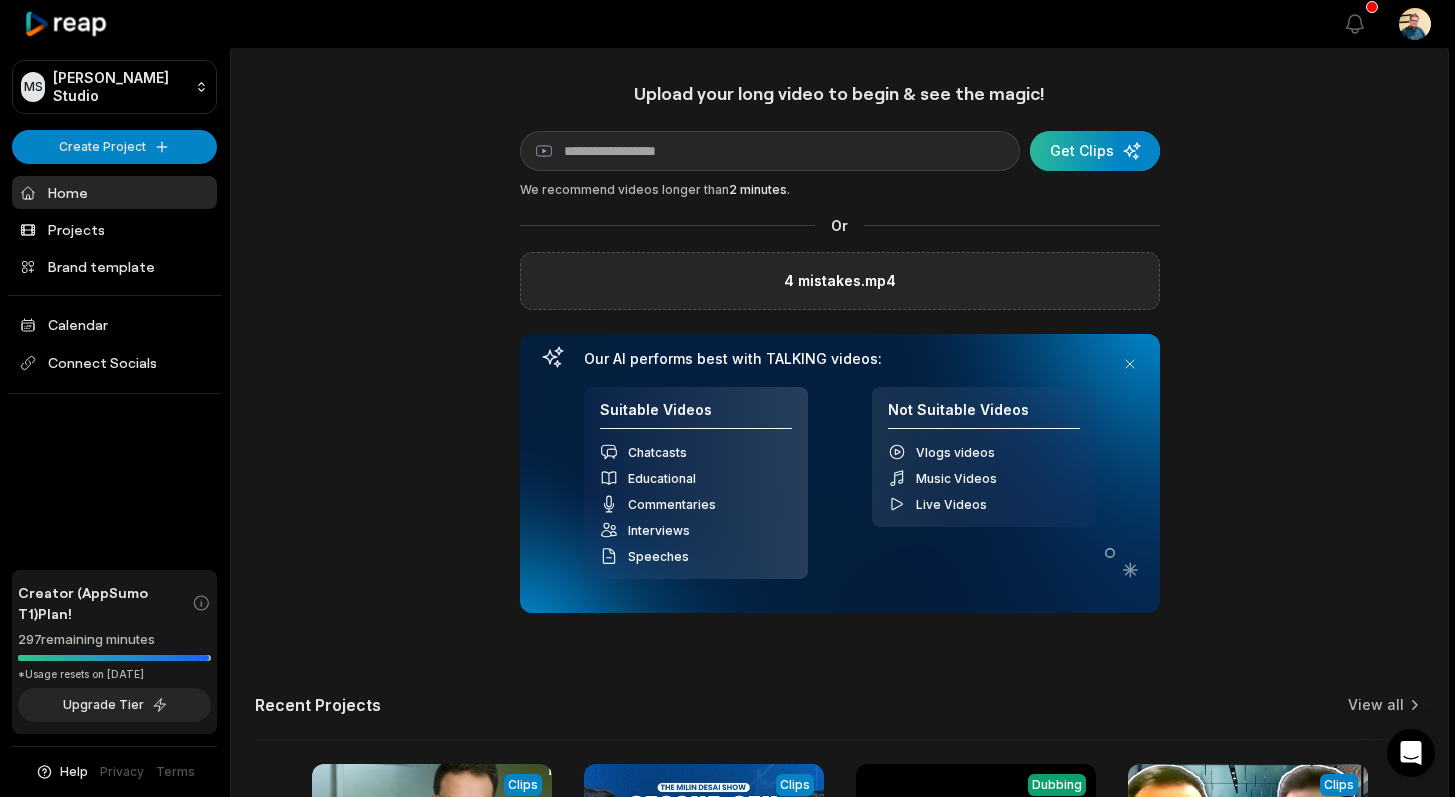 click at bounding box center (1095, 151) 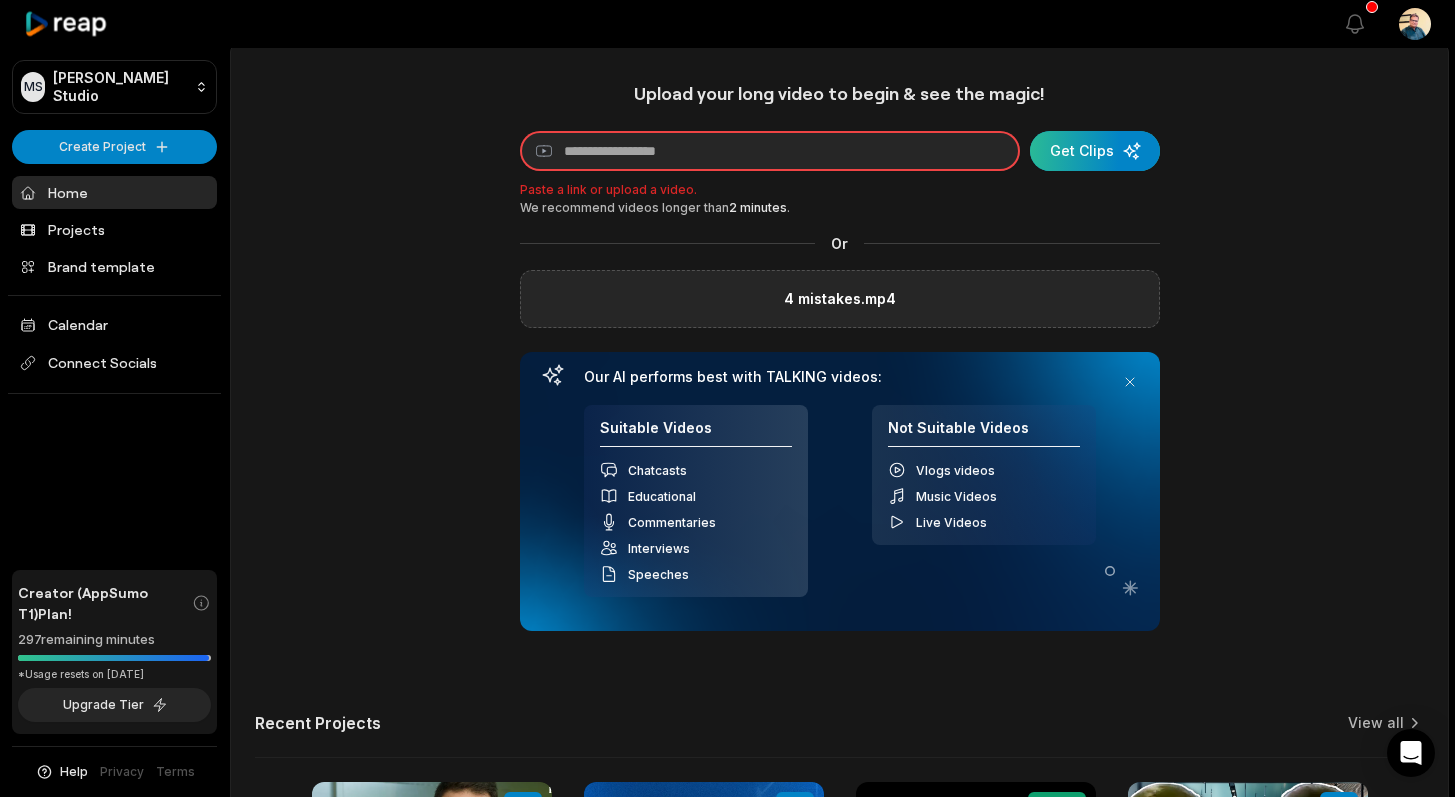 paste on "**********" 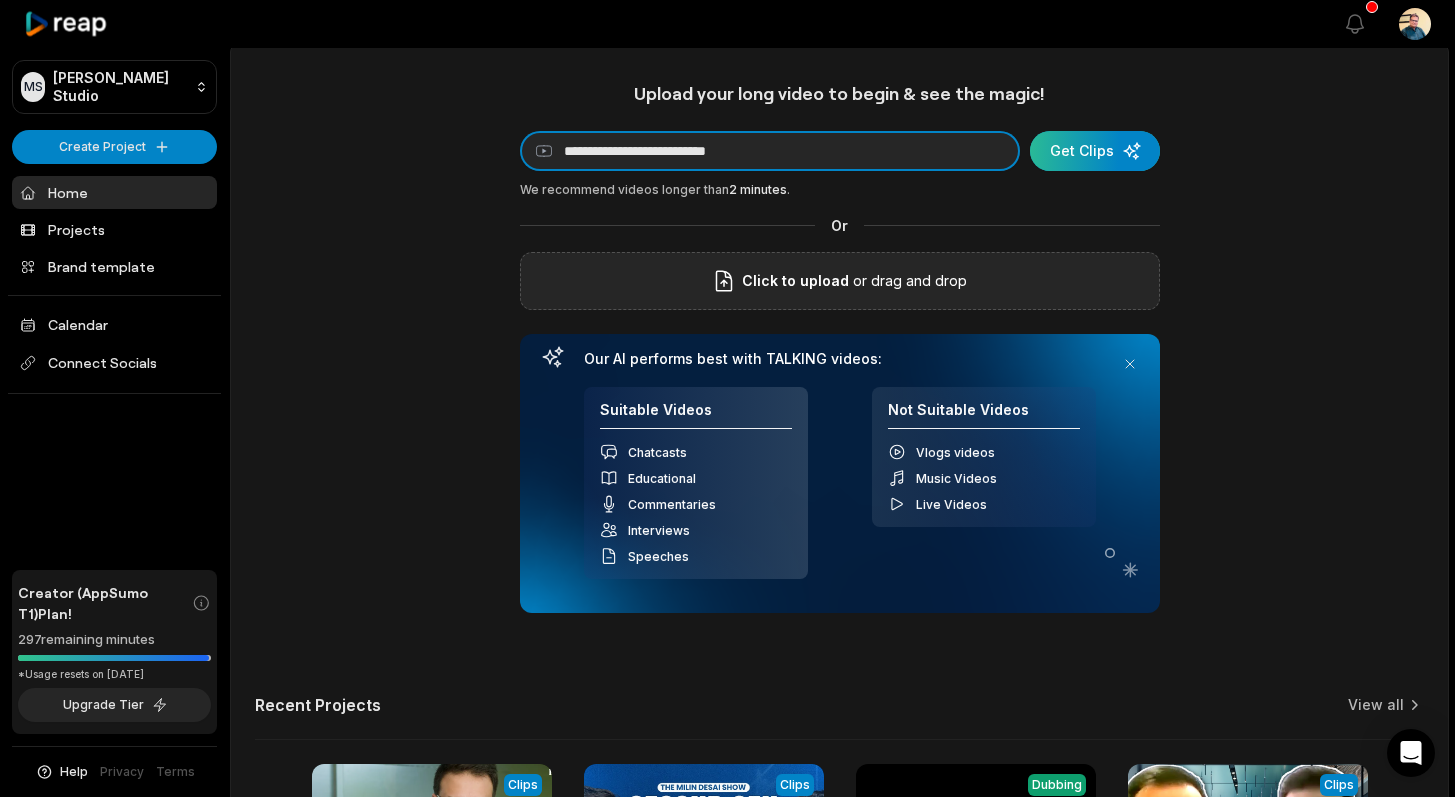 type on "**********" 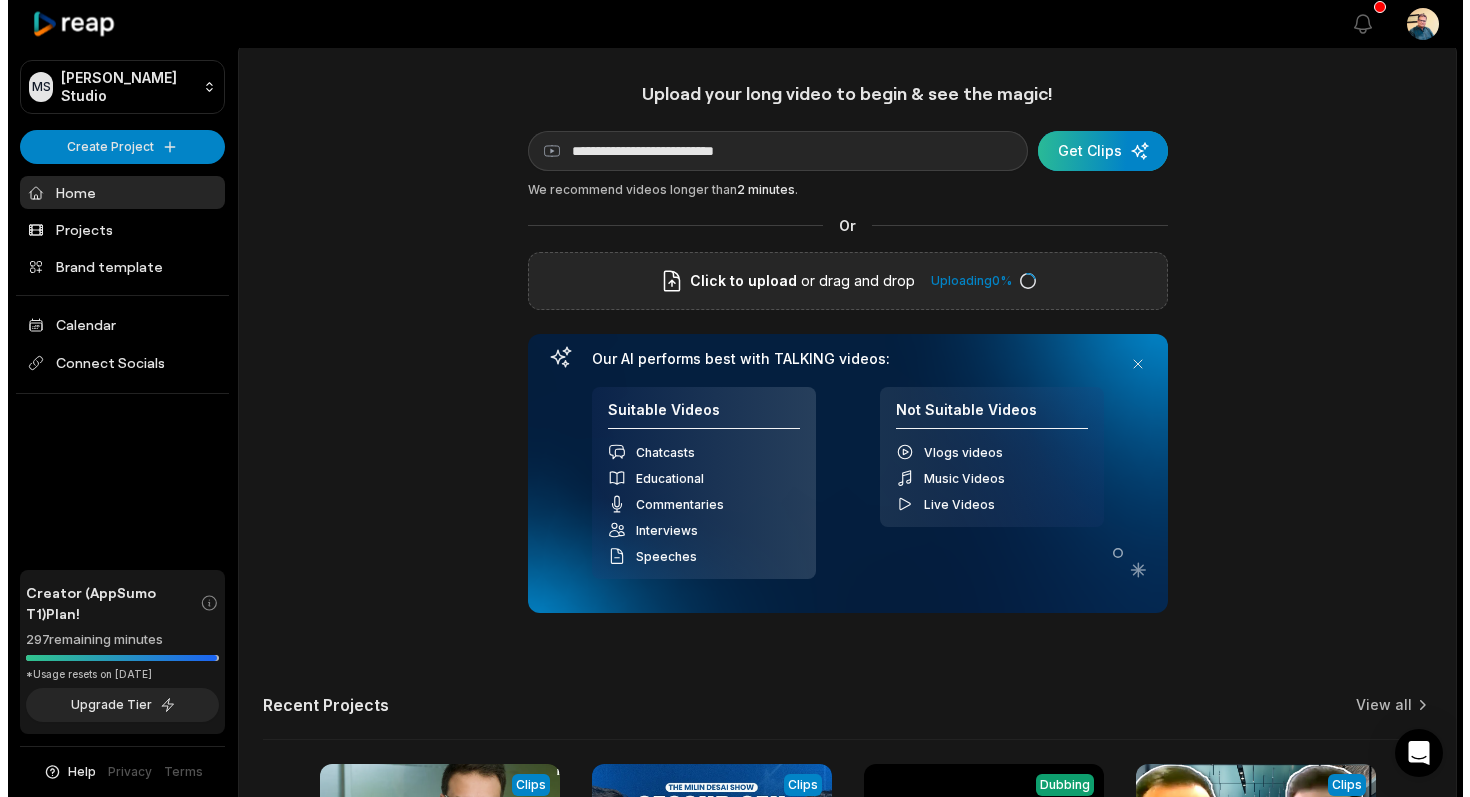 scroll, scrollTop: 0, scrollLeft: 0, axis: both 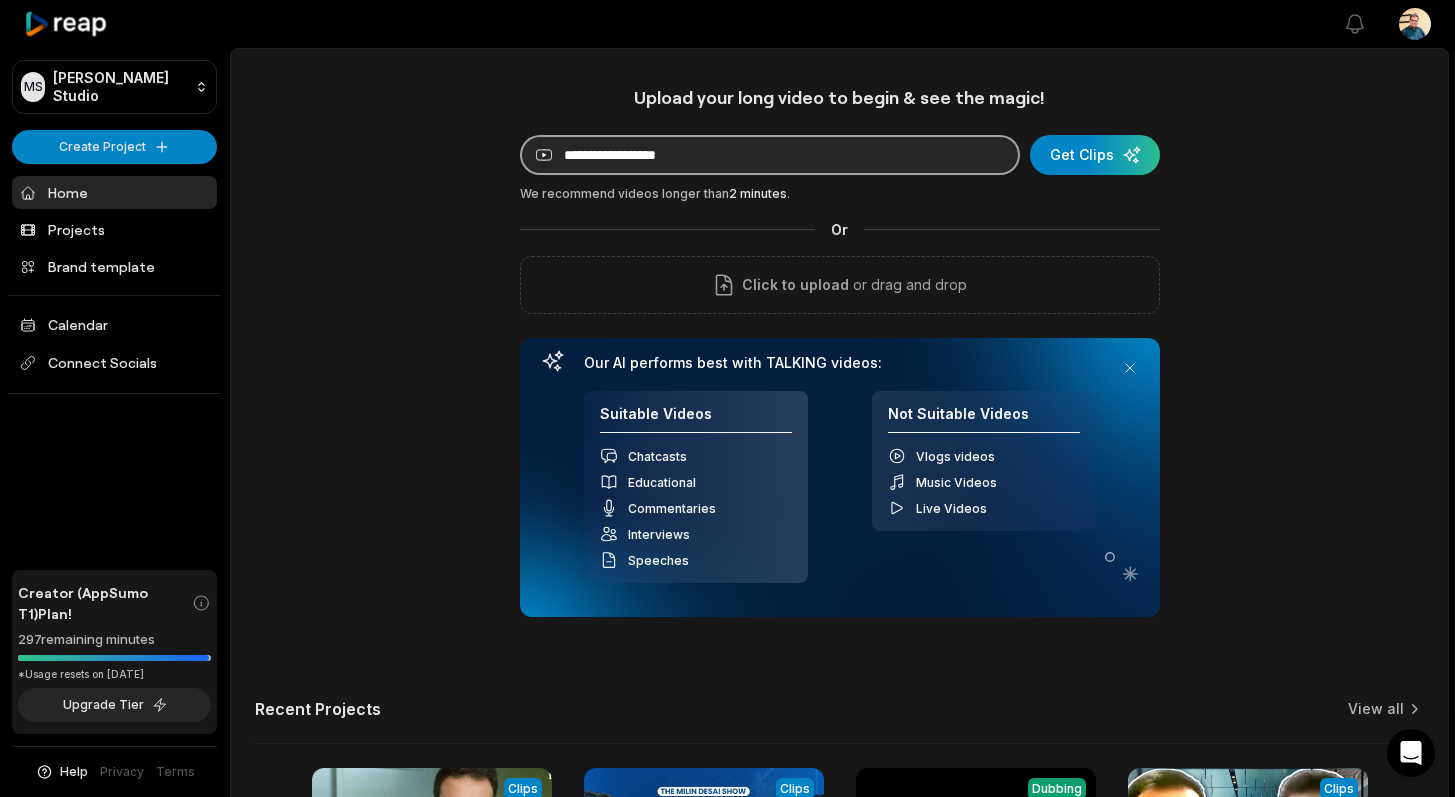 click at bounding box center [770, 155] 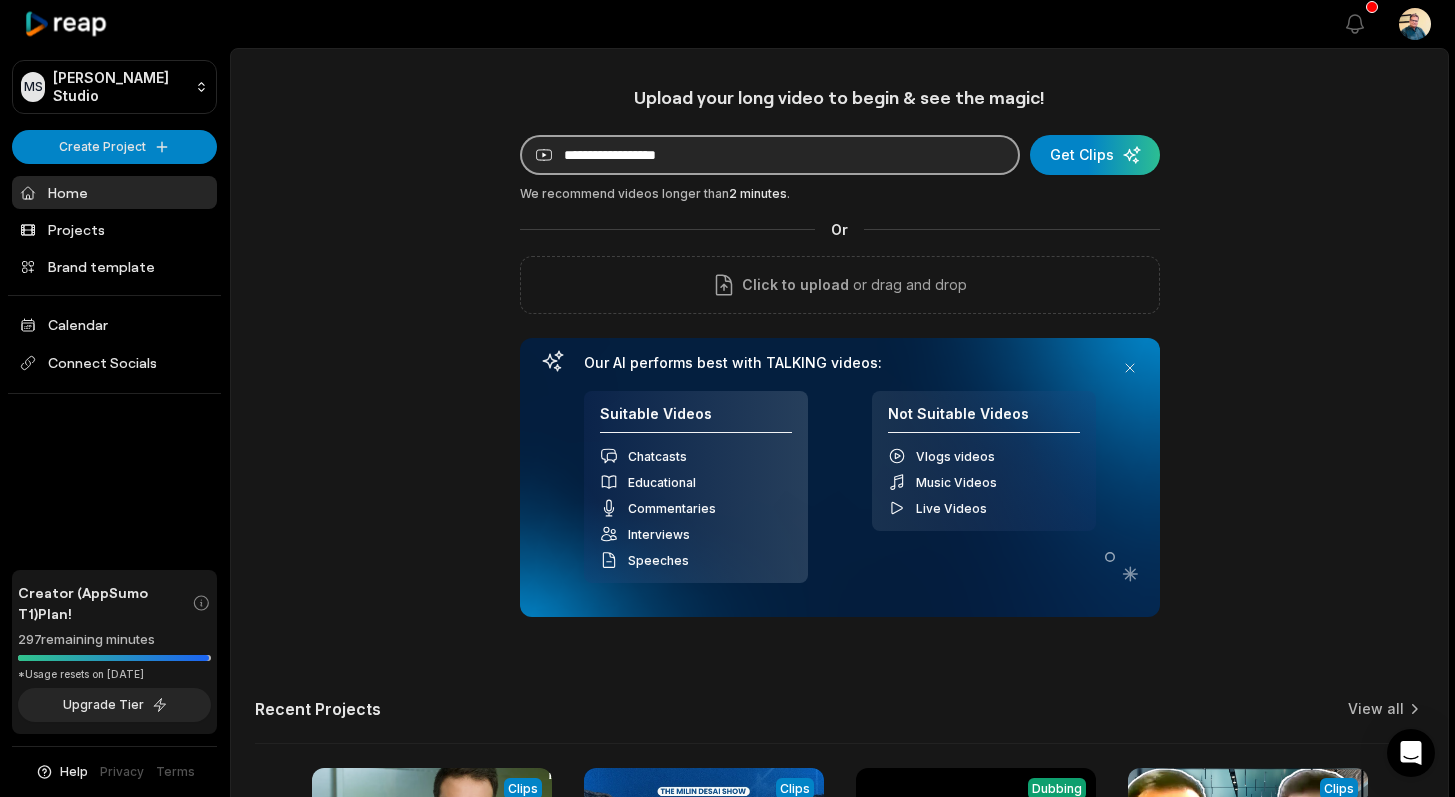 paste on "**********" 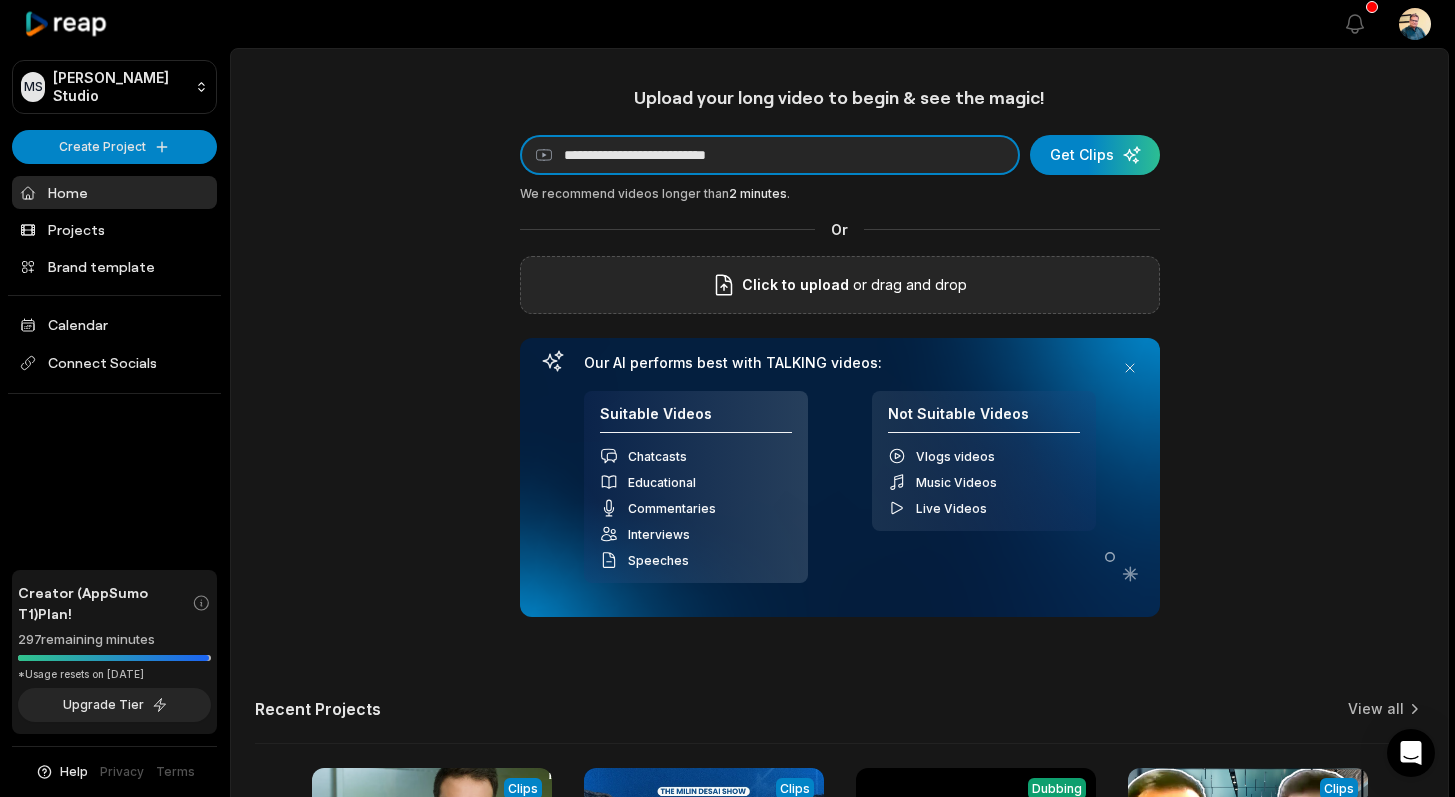 type on "**********" 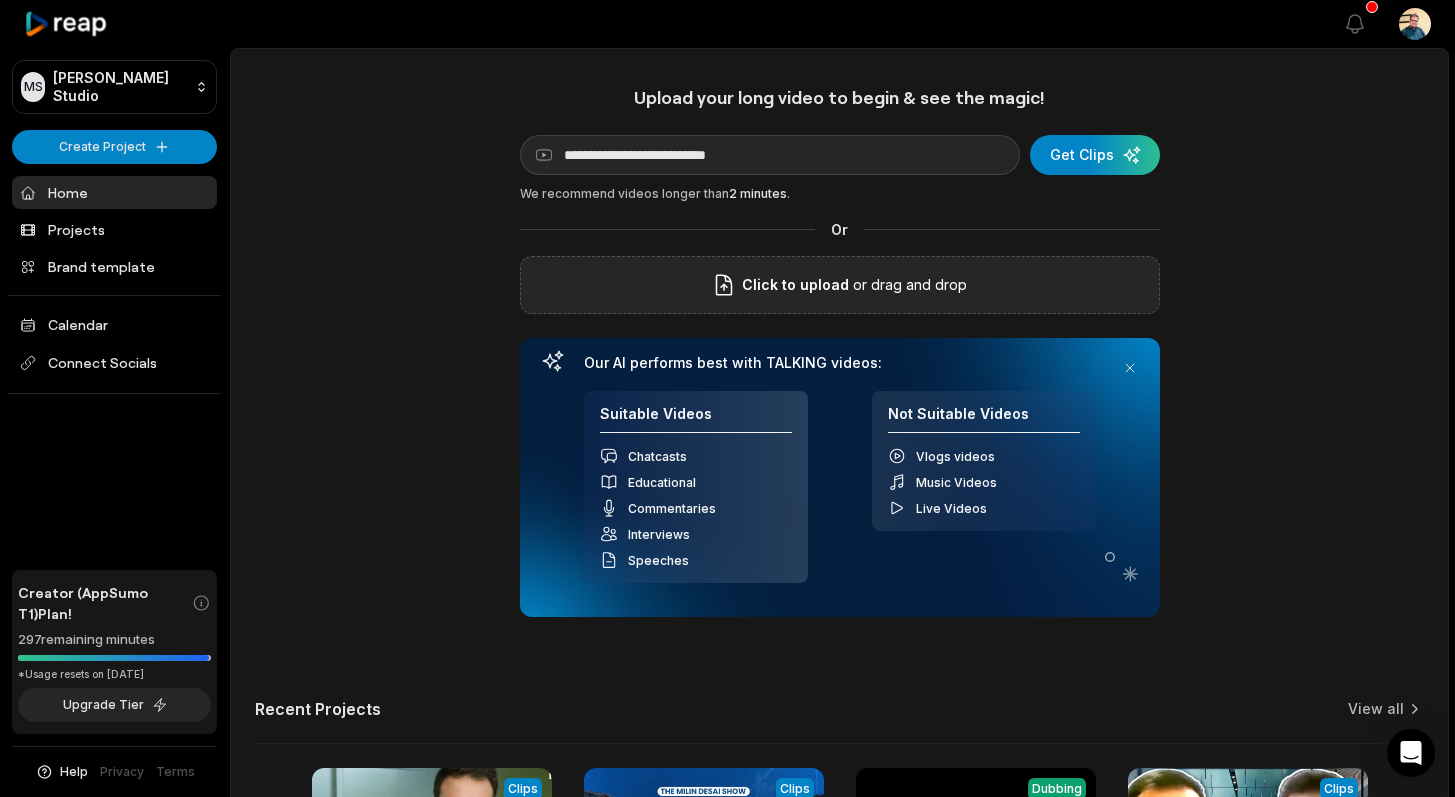click on "or drag and drop" at bounding box center (908, 285) 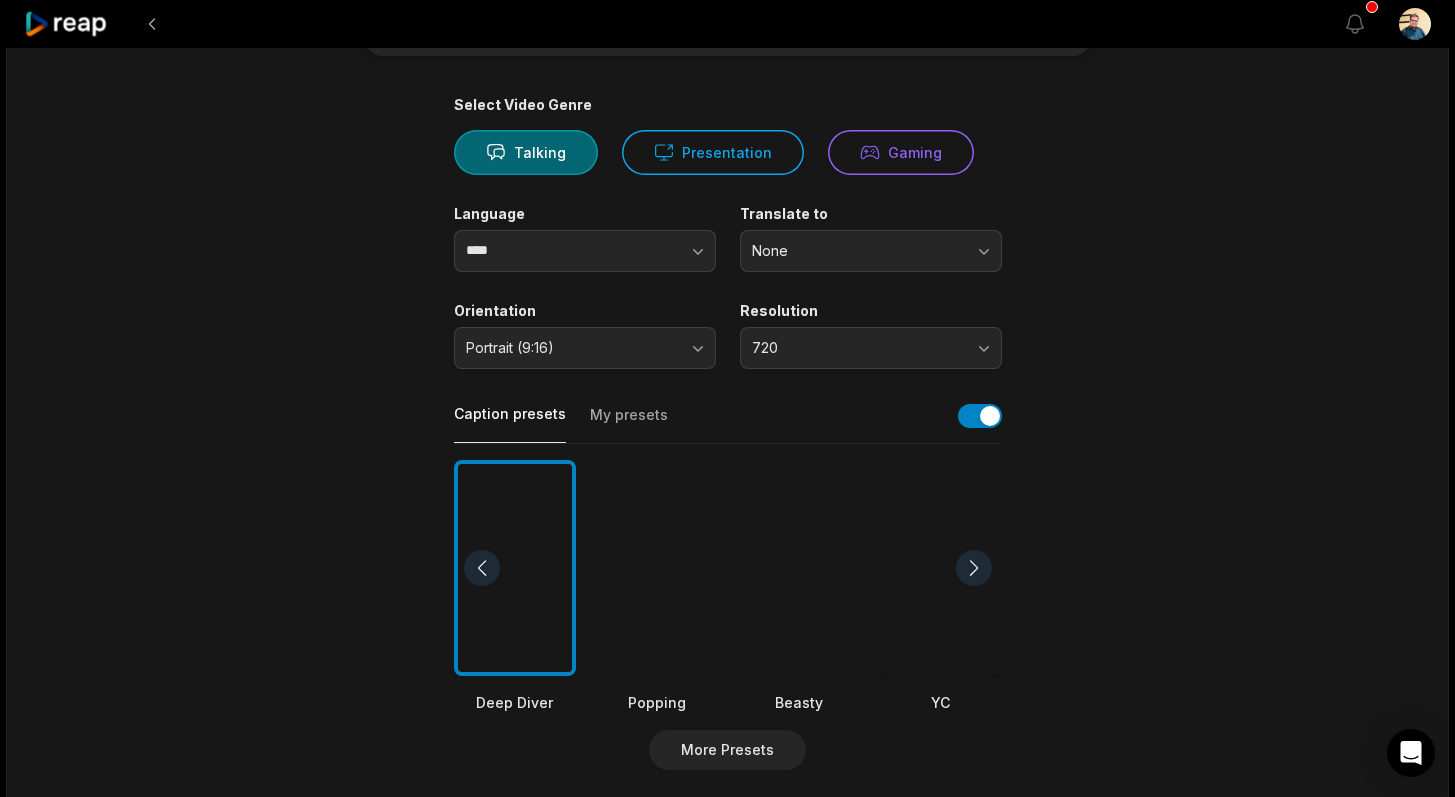 scroll, scrollTop: 125, scrollLeft: 0, axis: vertical 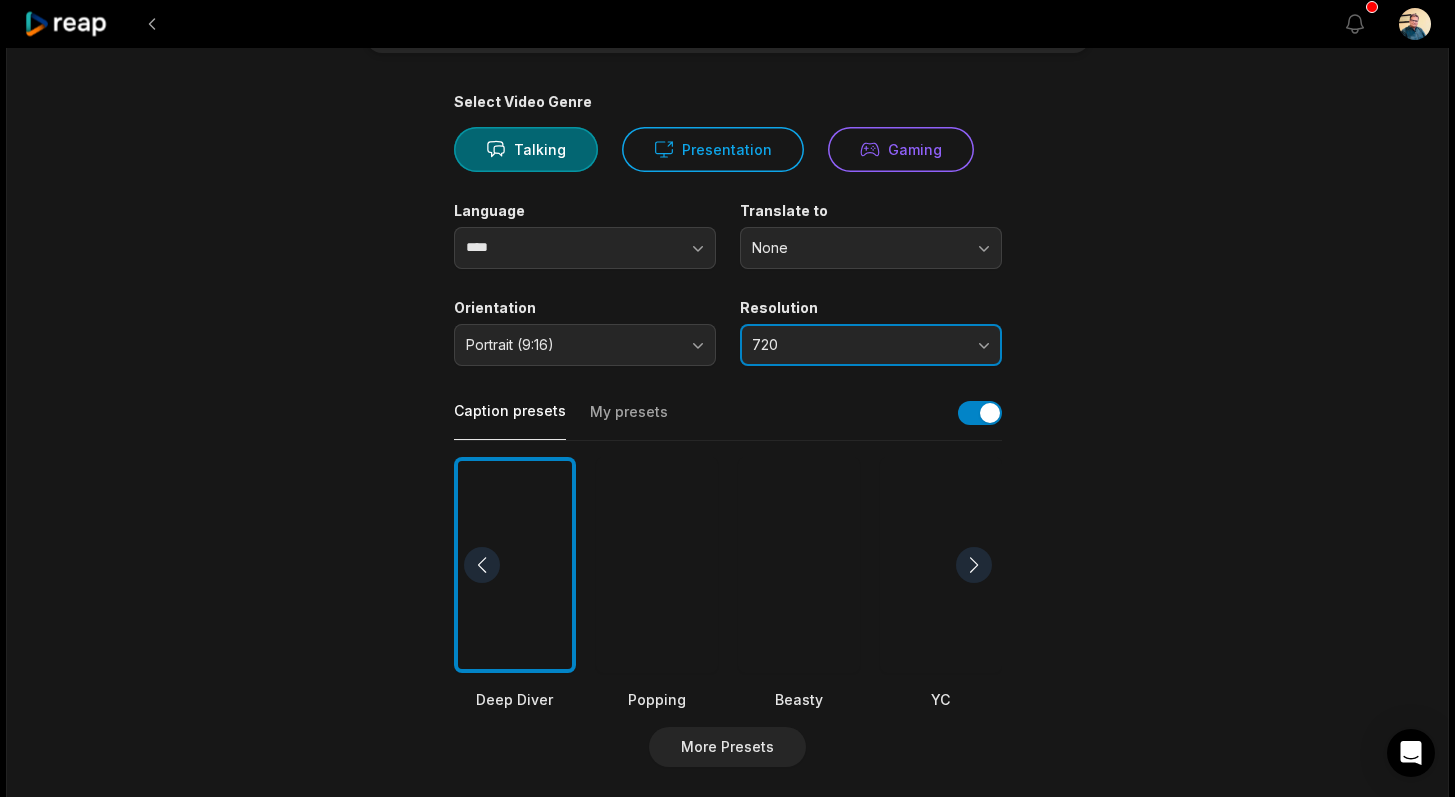 click on "720" at bounding box center [857, 345] 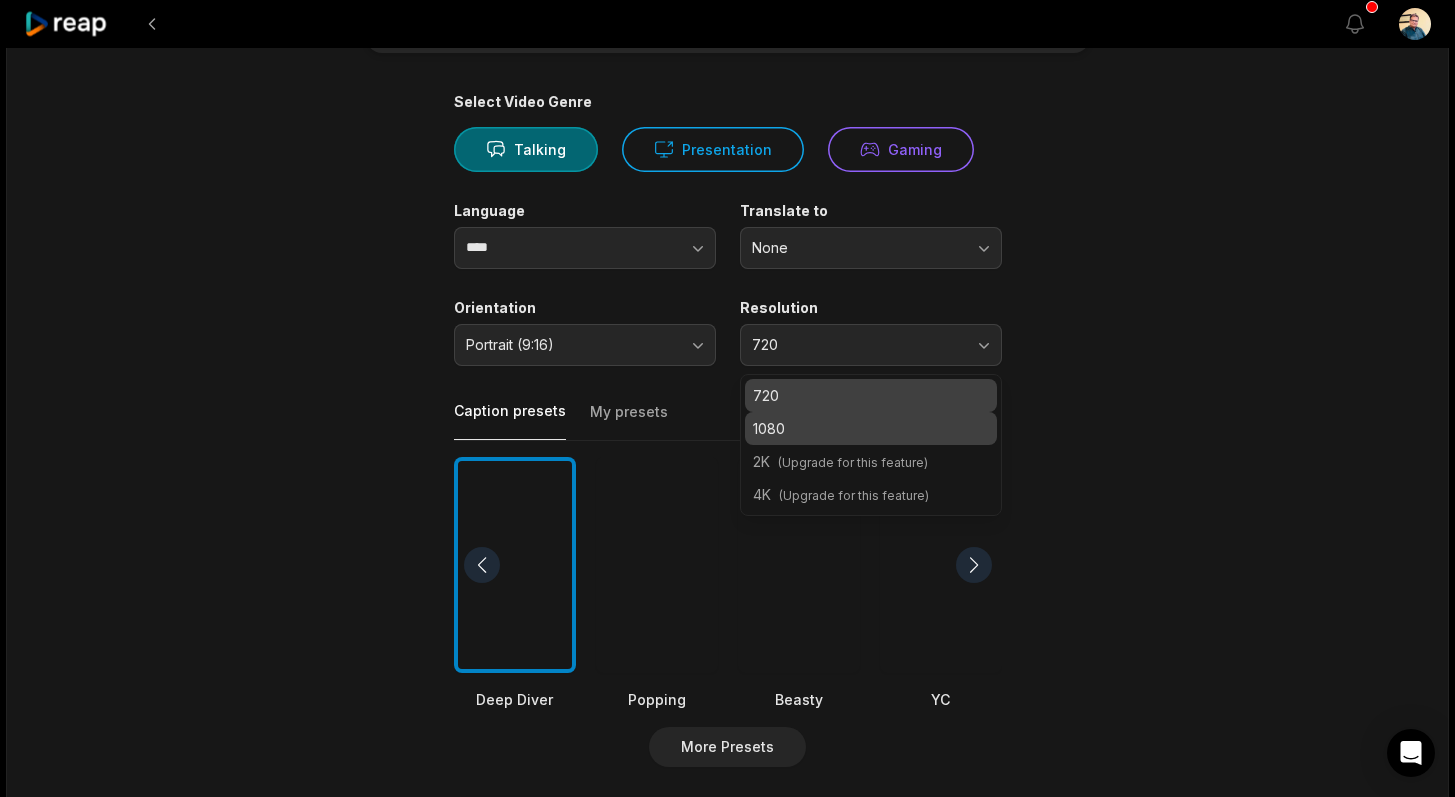 click on "1080" at bounding box center [871, 428] 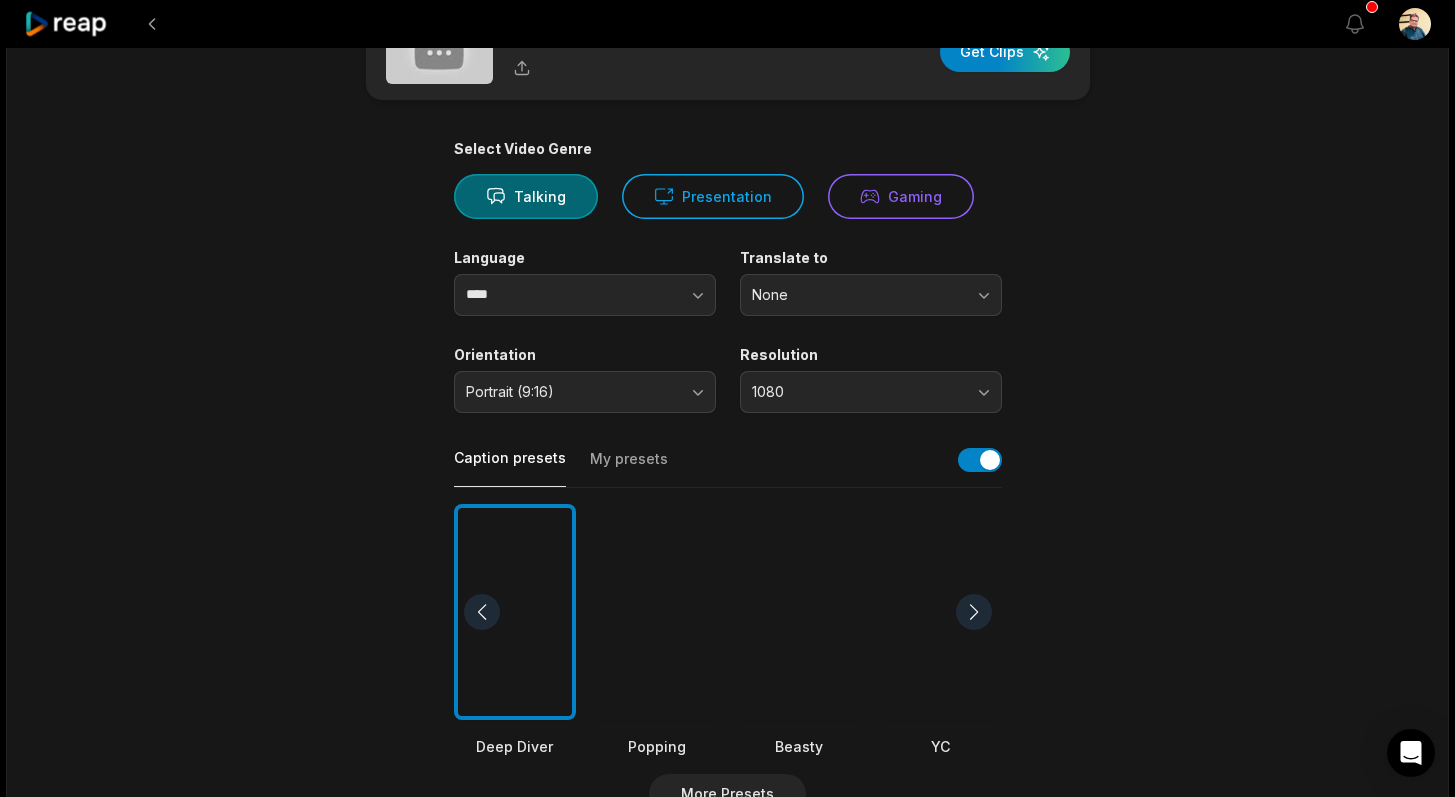 scroll, scrollTop: 0, scrollLeft: 0, axis: both 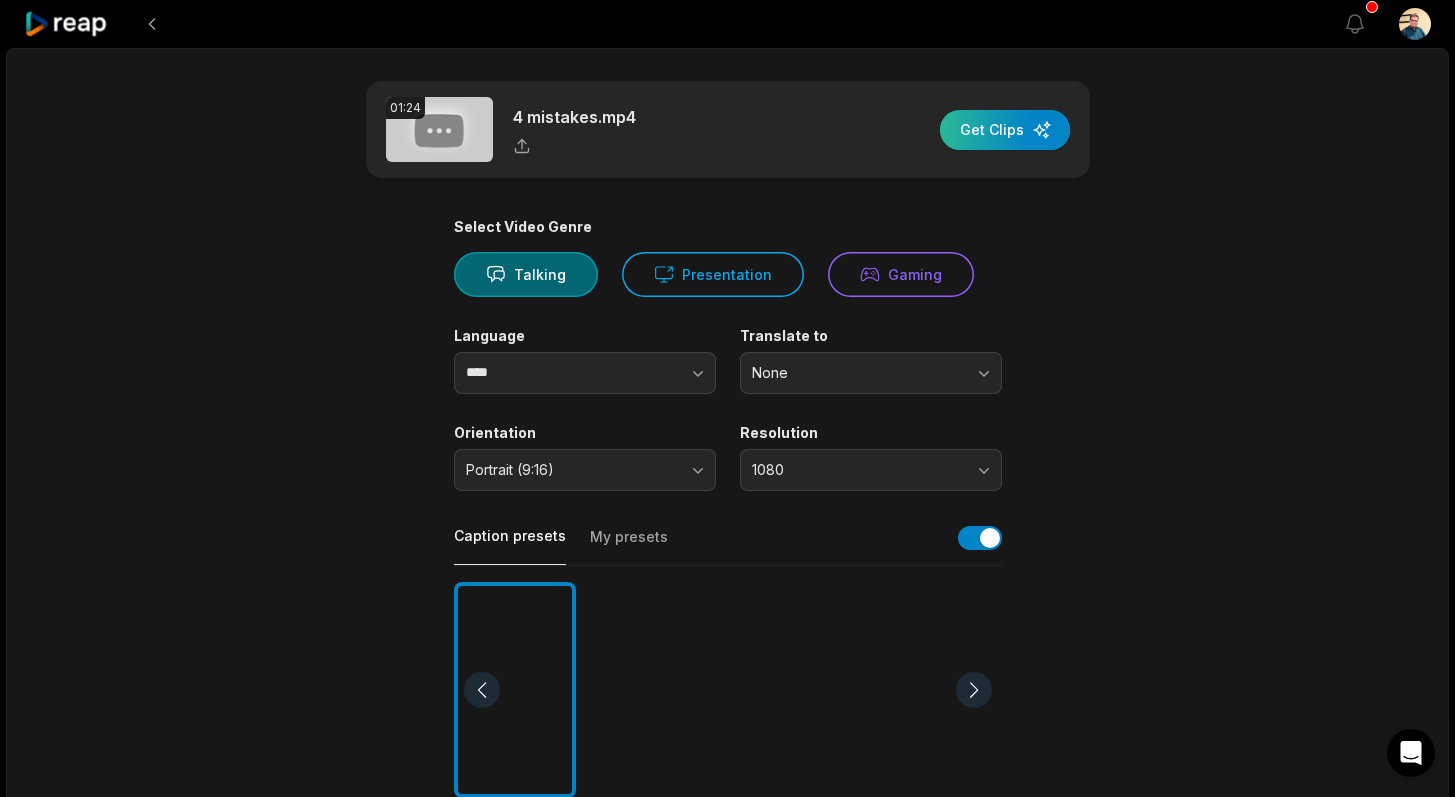 click at bounding box center (1005, 130) 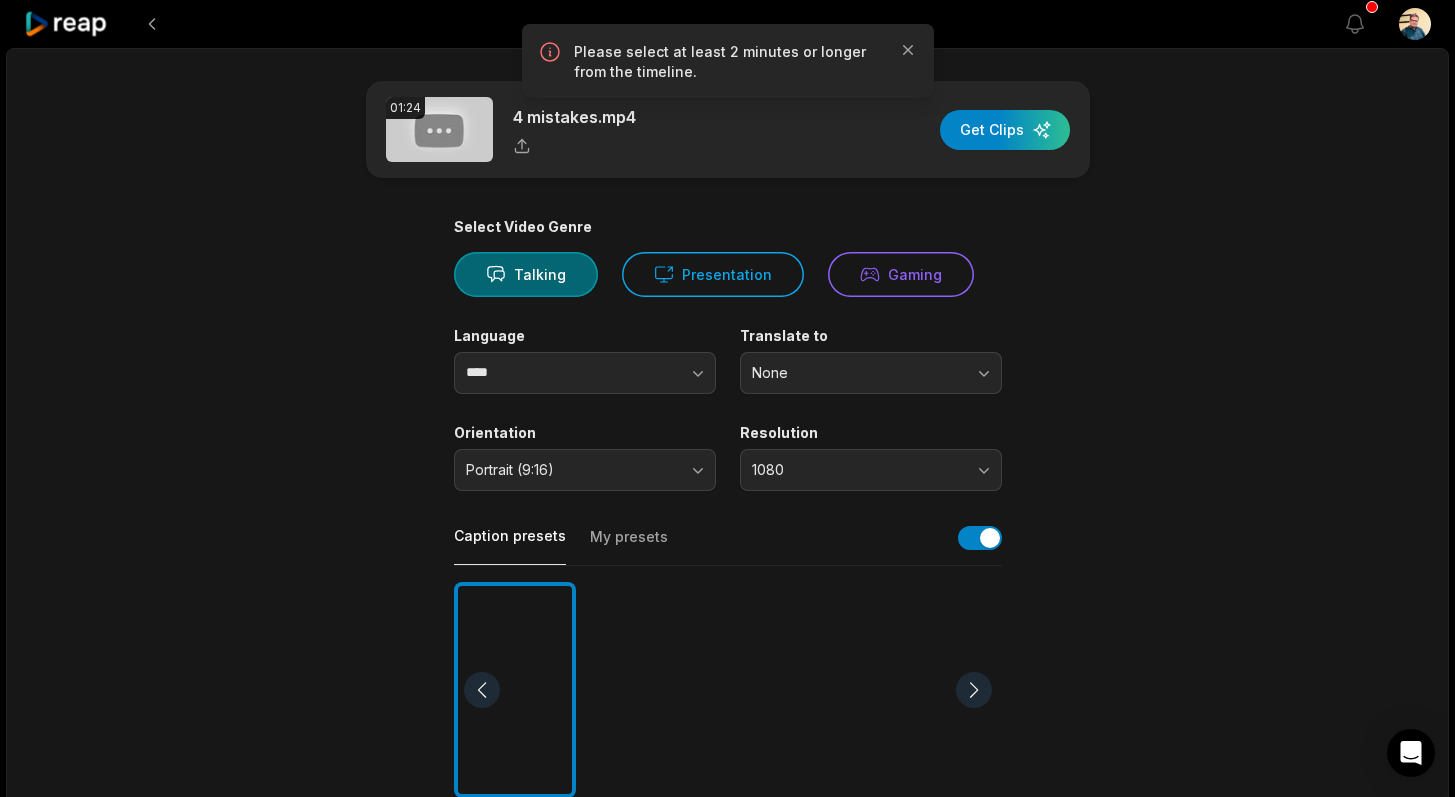 click on "01:24 4 mistakes.mp4 Get Clips Select Video Genre Talking Presentation Gaming Language **** Translate to None Orientation Portrait (9:16) Resolution 1080 Caption presets My presets Deep Diver Popping Beasty YC Playdate Pet Zen More Presets Processing Time Frame 00:00 01:24 Auto Clip Length <30s 30s-60s 60s-90s 90s-3min Clip Topics (optional) Add specific topics that you want AI to clip from the video." at bounding box center [728, 689] 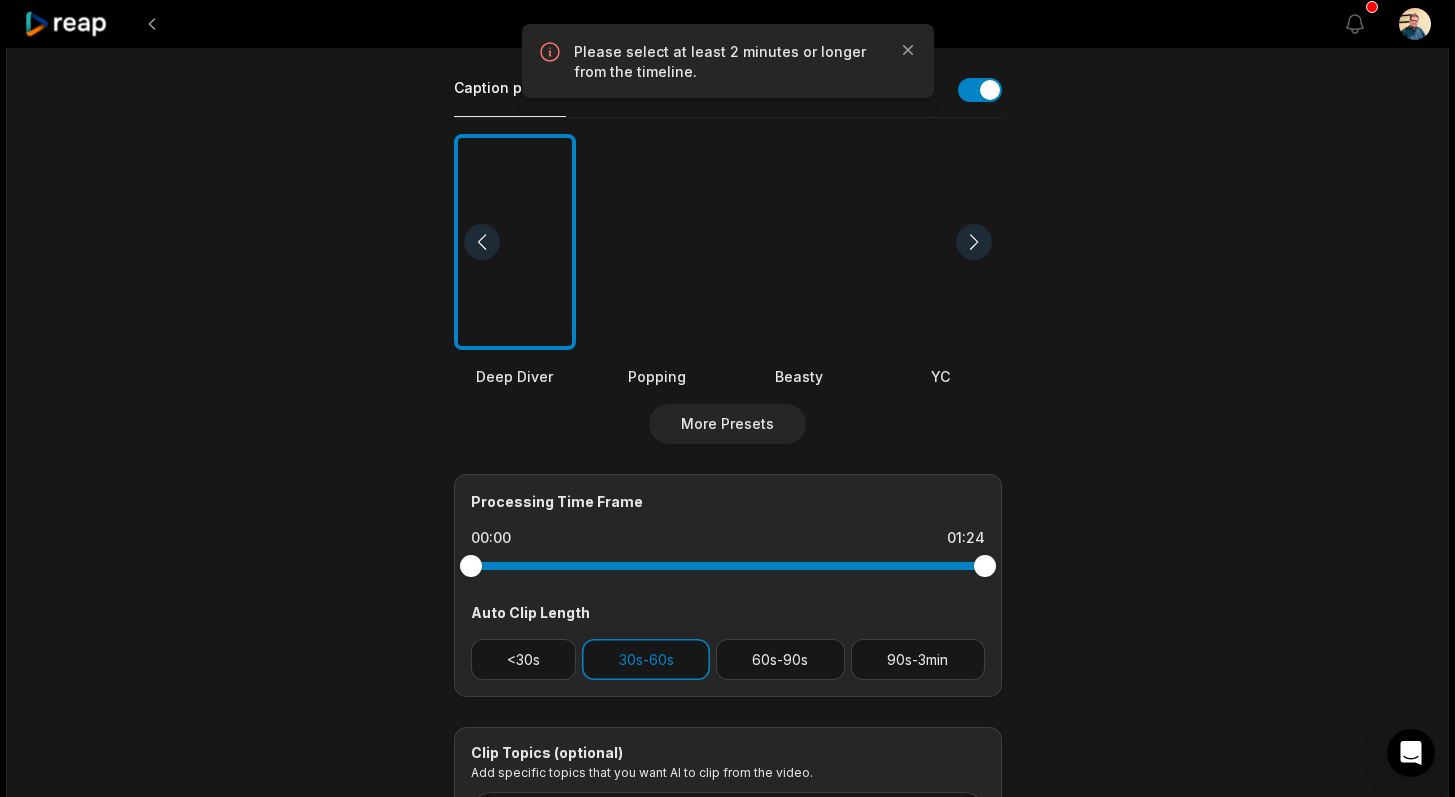 scroll, scrollTop: 549, scrollLeft: 0, axis: vertical 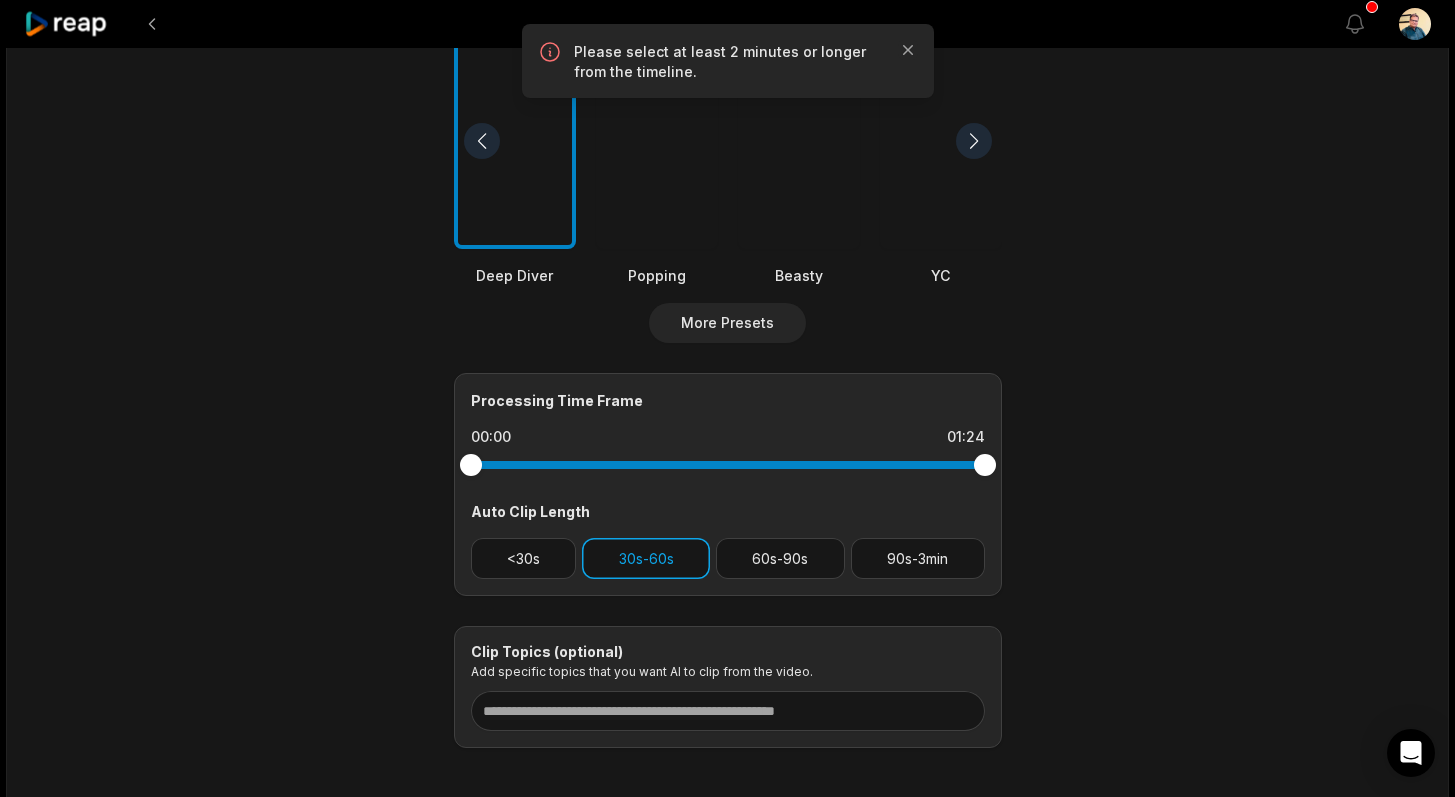 click on "30s-60s" at bounding box center [646, 558] 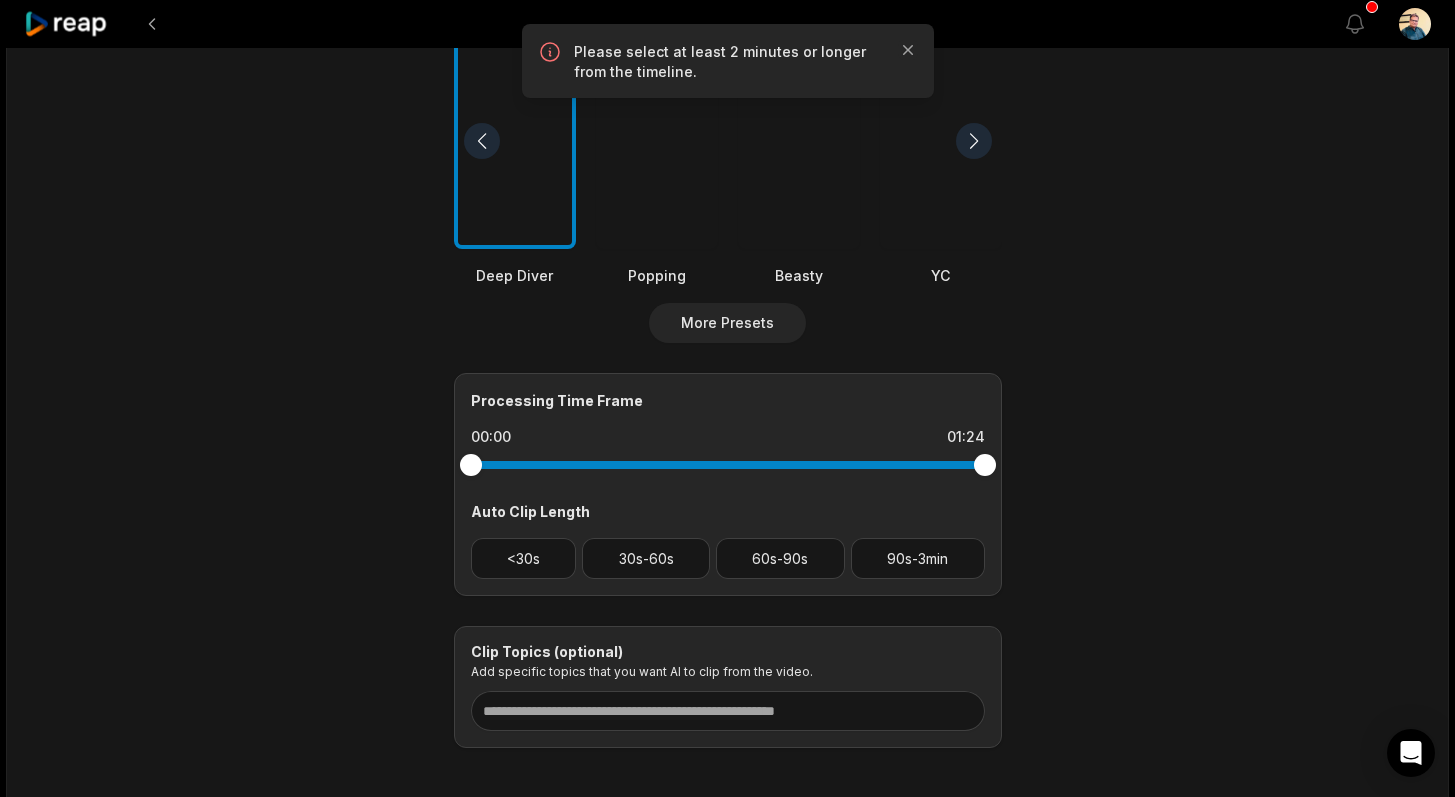 drag, startPoint x: 984, startPoint y: 464, endPoint x: 918, endPoint y: 461, distance: 66.068146 